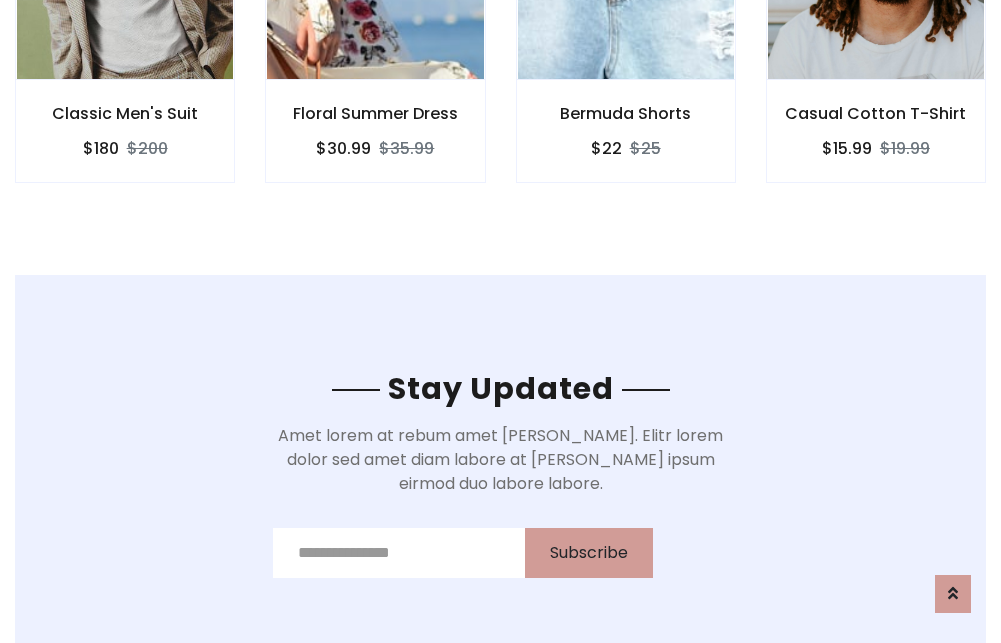 scroll, scrollTop: 3012, scrollLeft: 0, axis: vertical 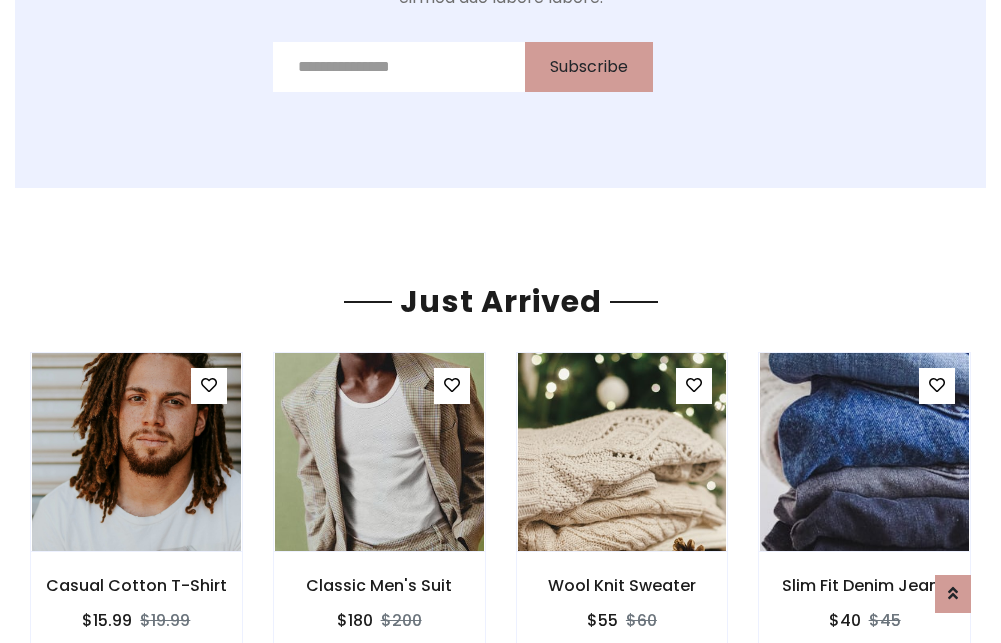 click on "Bermuda Shorts
$22
$25" at bounding box center [626, -441] 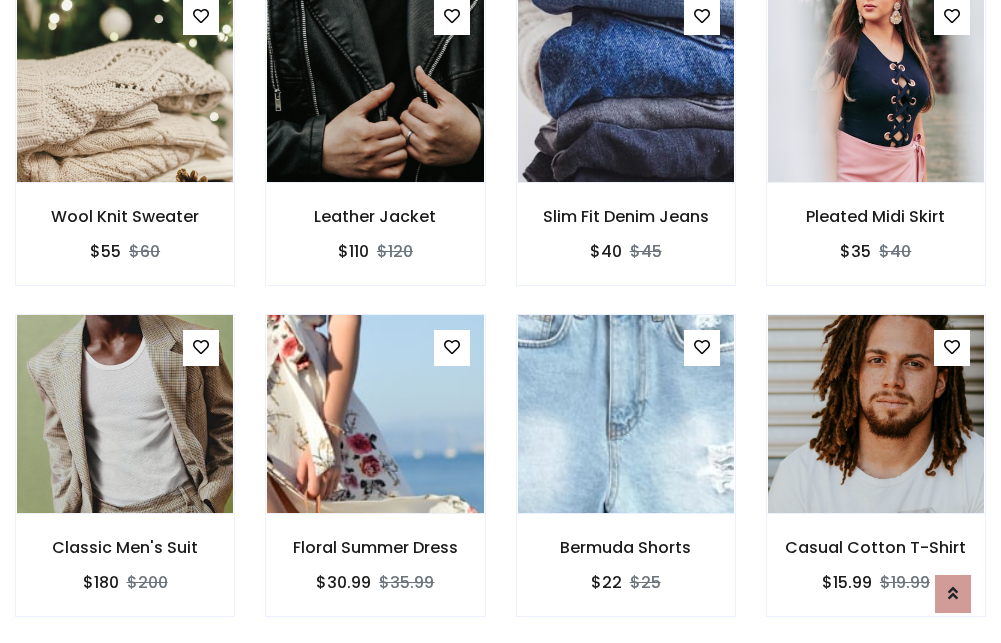 click on "Bermuda Shorts
$22
$25" at bounding box center [626, 479] 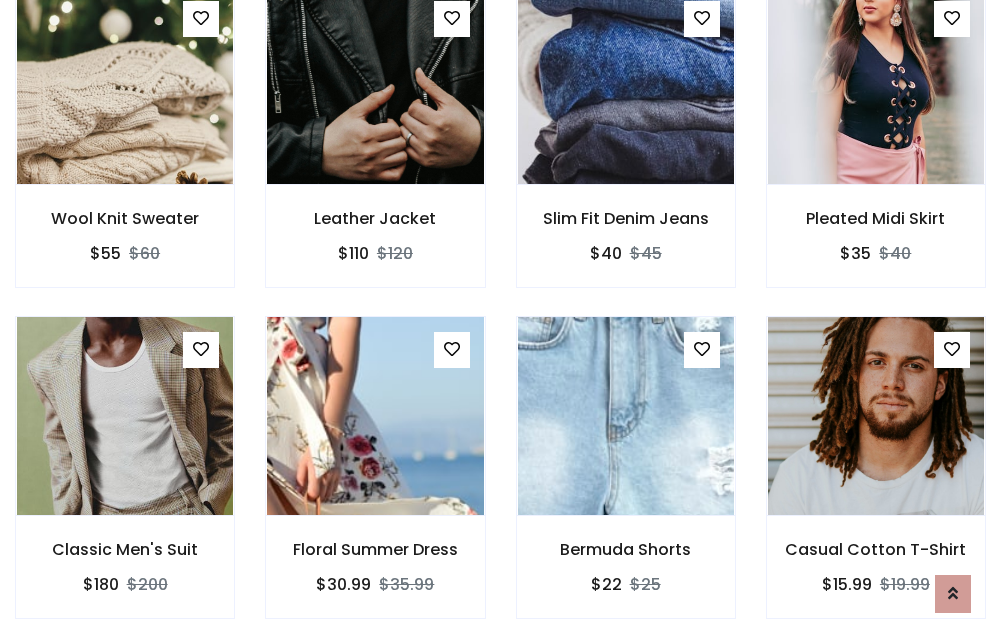 click on "Bermuda Shorts
$22
$25" at bounding box center [626, 481] 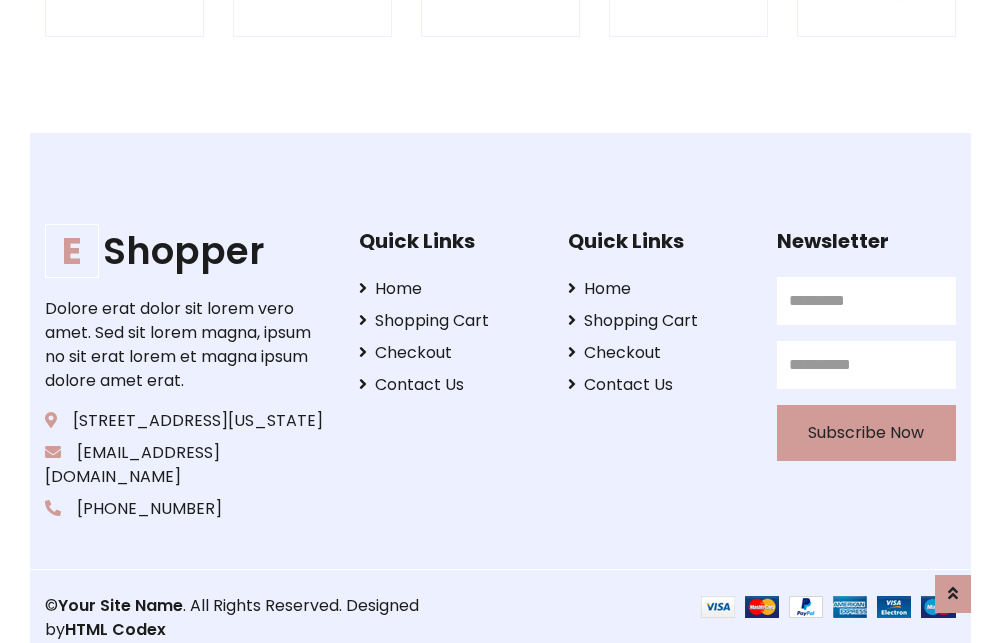 scroll, scrollTop: 3807, scrollLeft: 0, axis: vertical 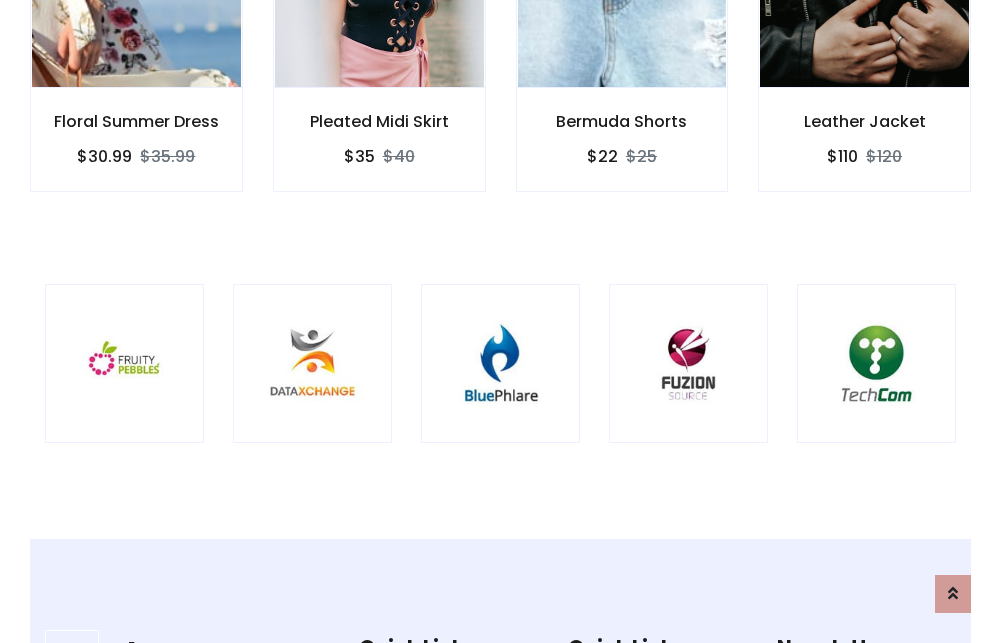 click at bounding box center (500, 363) 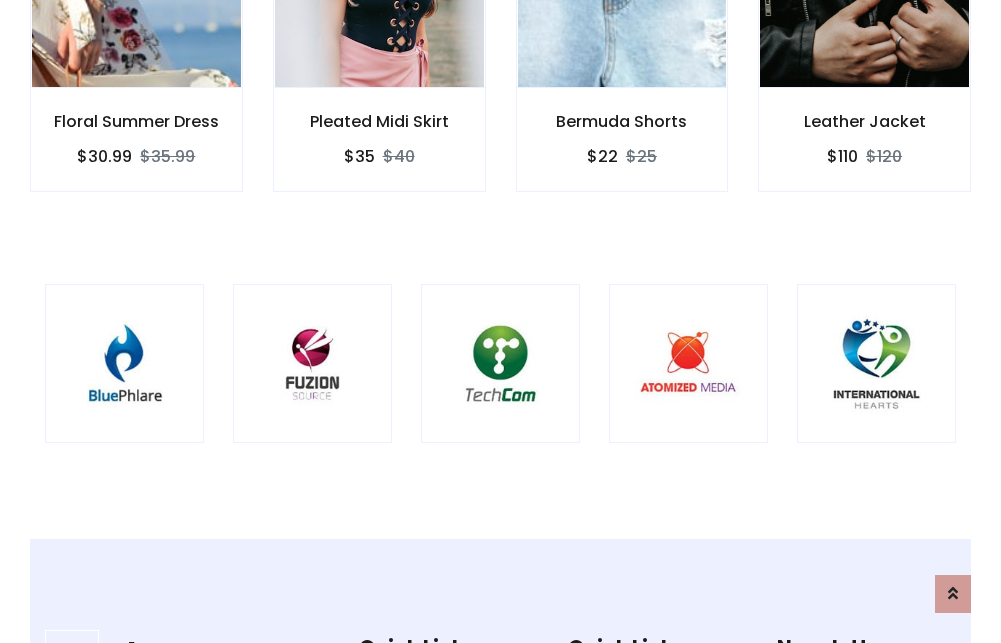 click at bounding box center [500, 363] 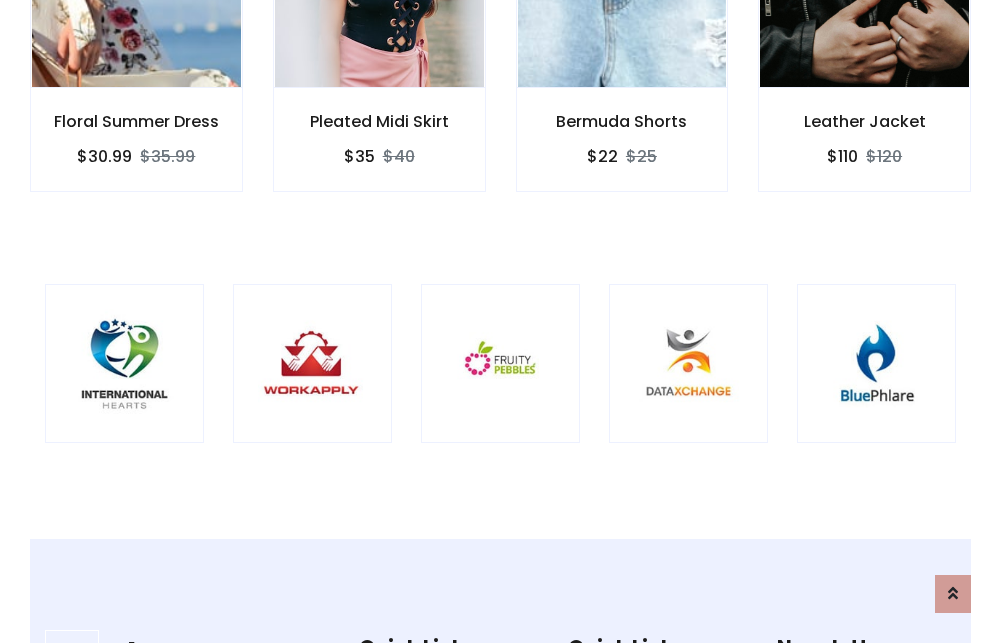 click at bounding box center (500, 363) 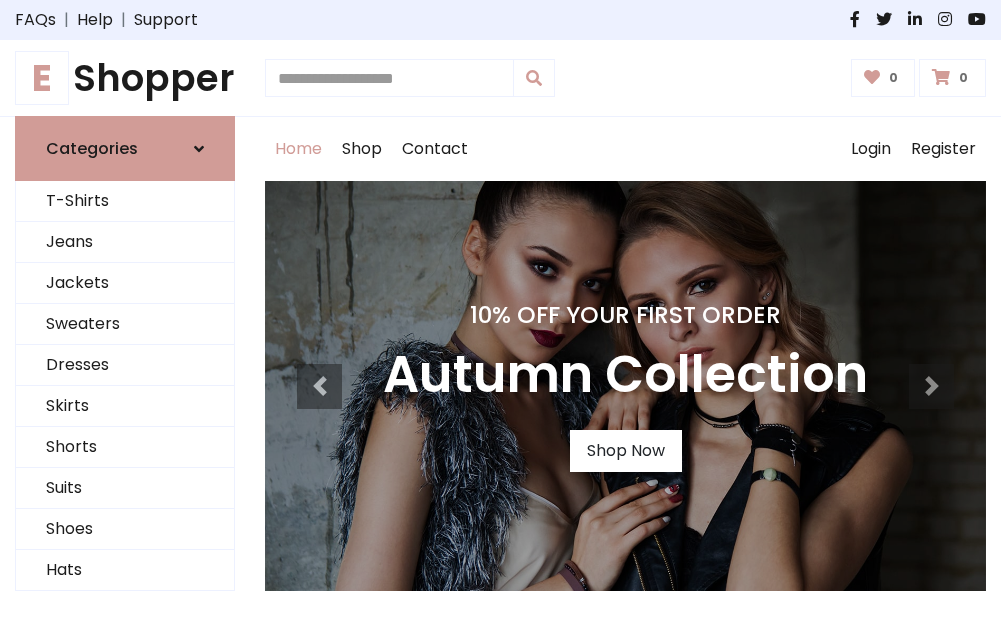 scroll, scrollTop: 0, scrollLeft: 0, axis: both 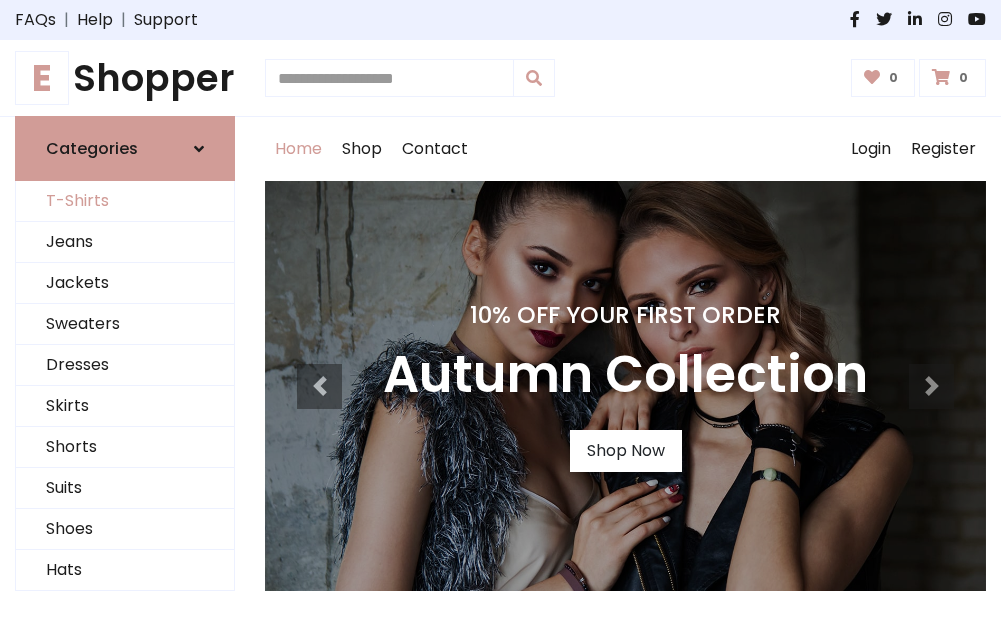click on "T-Shirts" at bounding box center [125, 201] 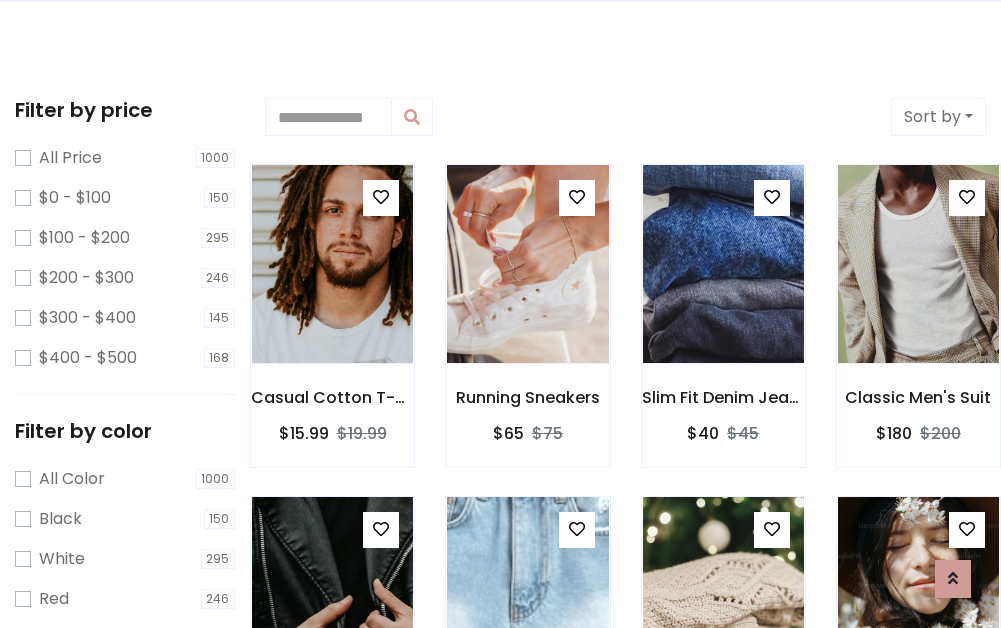 scroll, scrollTop: 0, scrollLeft: 0, axis: both 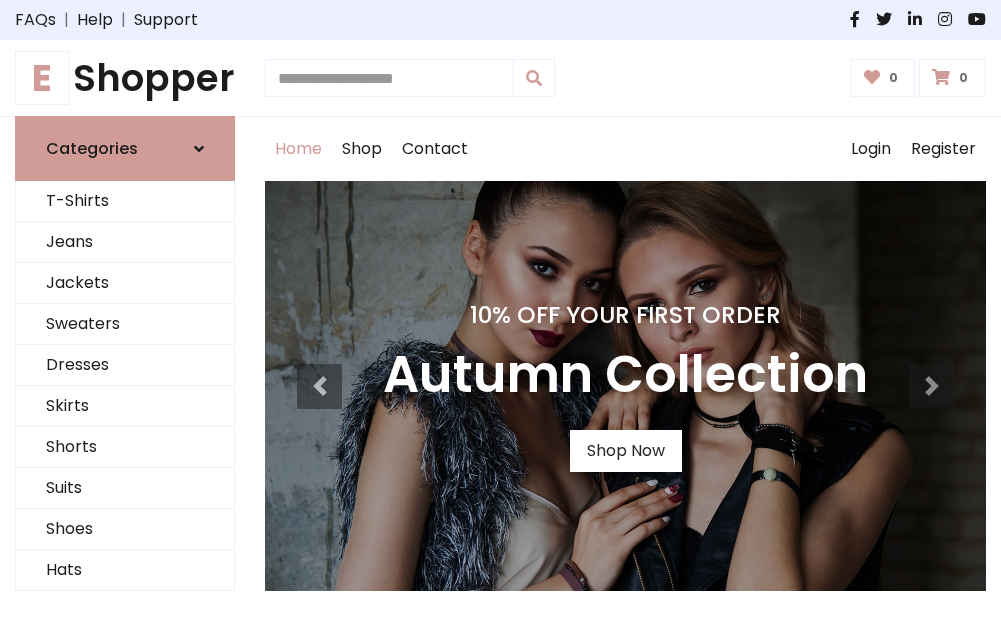 click on "E Shopper" at bounding box center [125, 78] 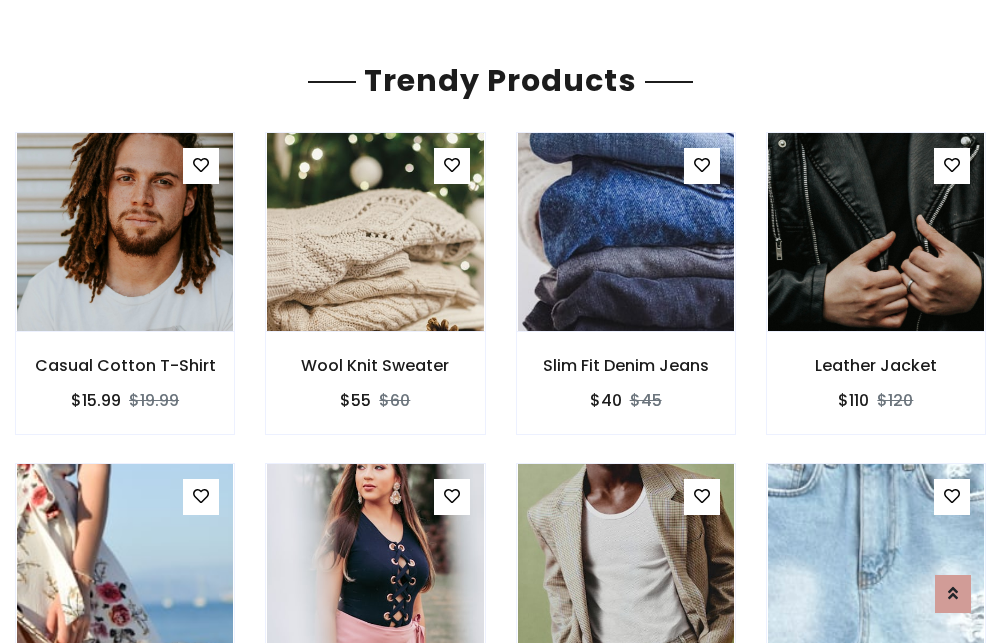 scroll, scrollTop: 118, scrollLeft: 0, axis: vertical 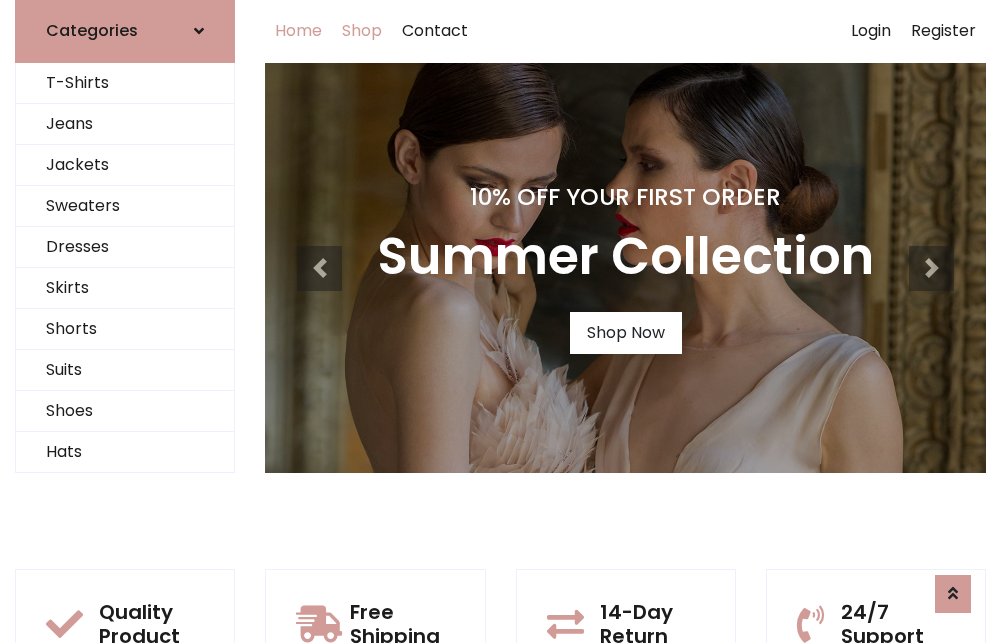 click on "Shop" at bounding box center [362, 31] 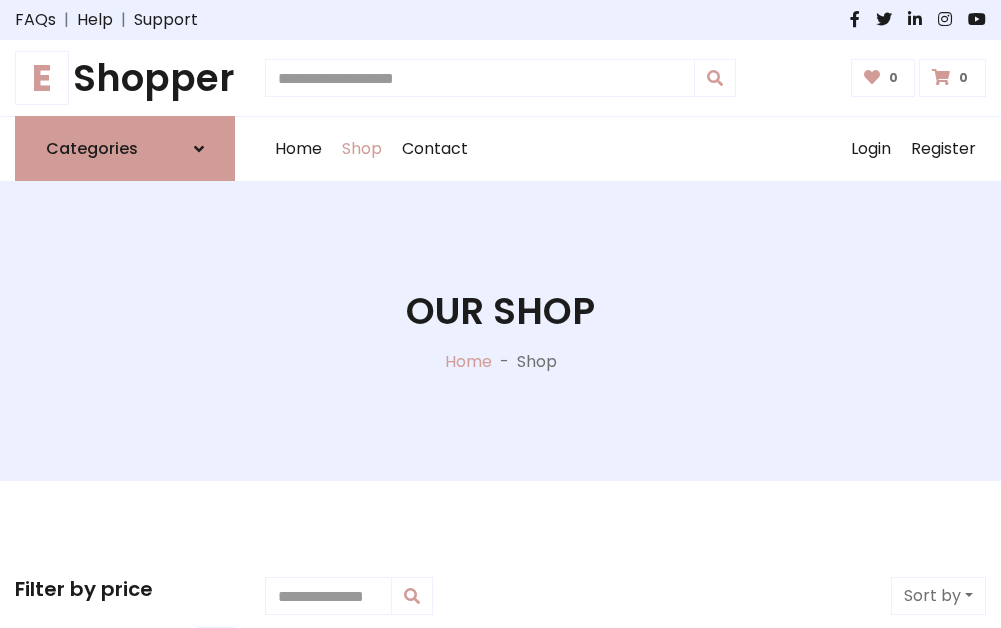 scroll, scrollTop: 0, scrollLeft: 0, axis: both 